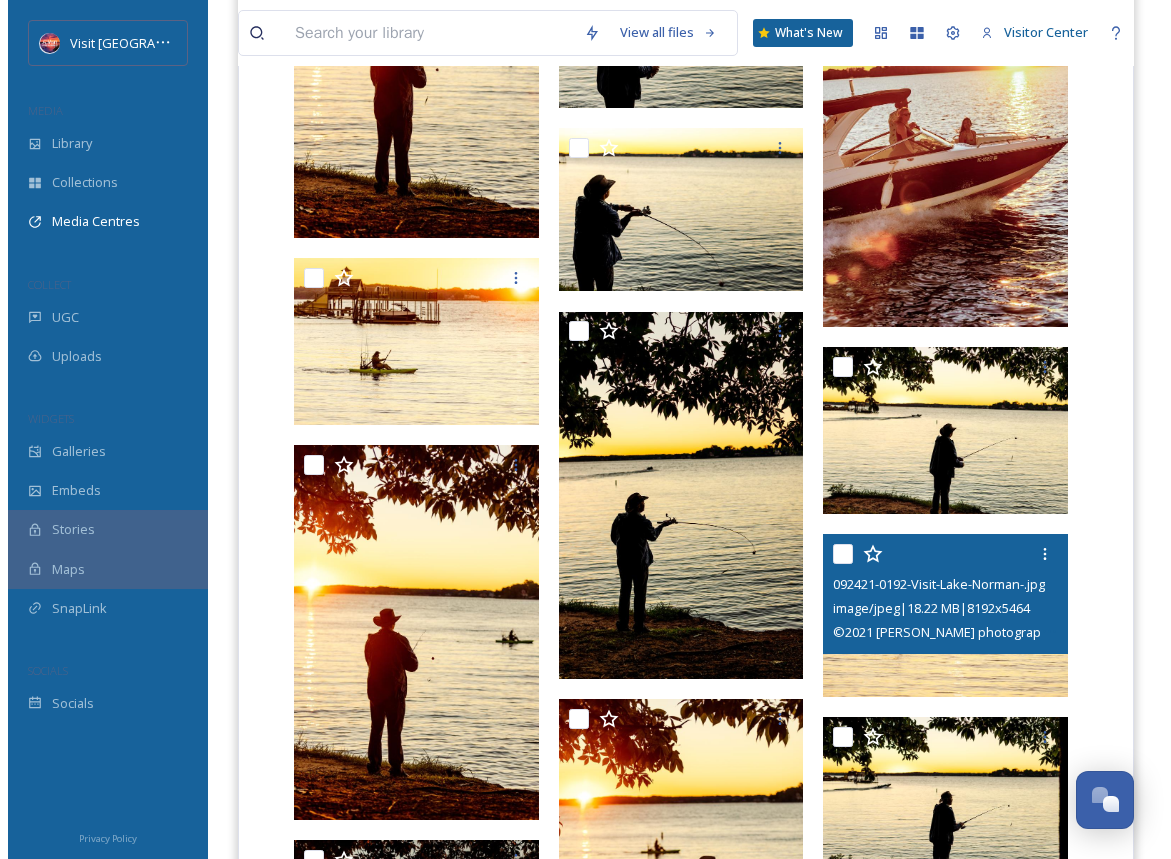 scroll, scrollTop: 8786, scrollLeft: 0, axis: vertical 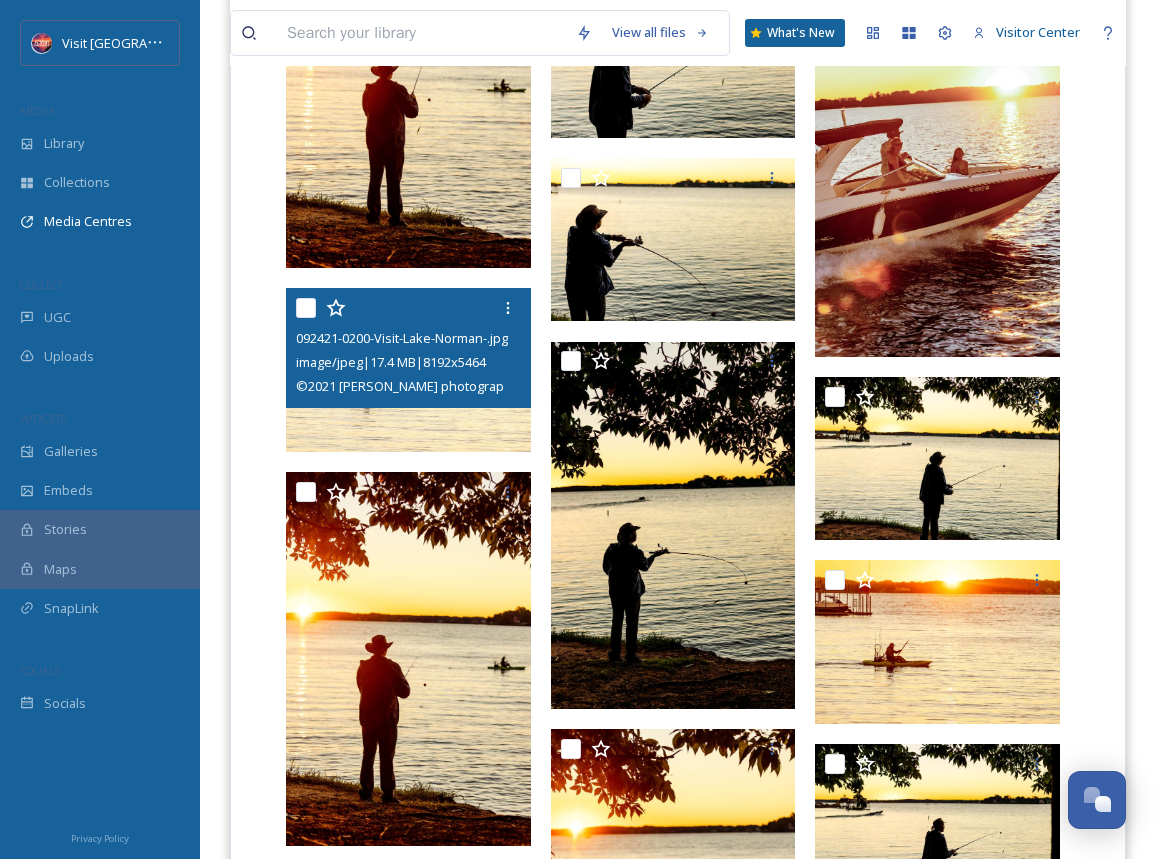 click at bounding box center (408, 369) 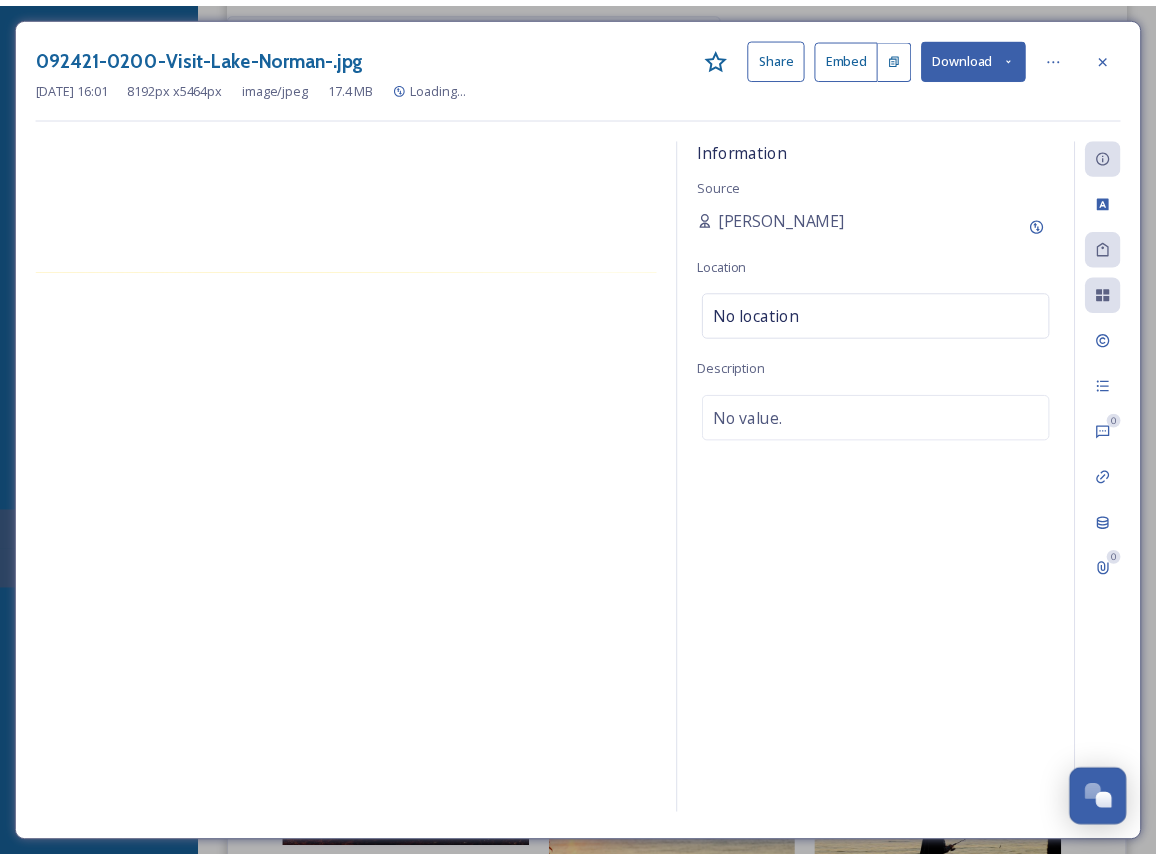 scroll, scrollTop: 8796, scrollLeft: 0, axis: vertical 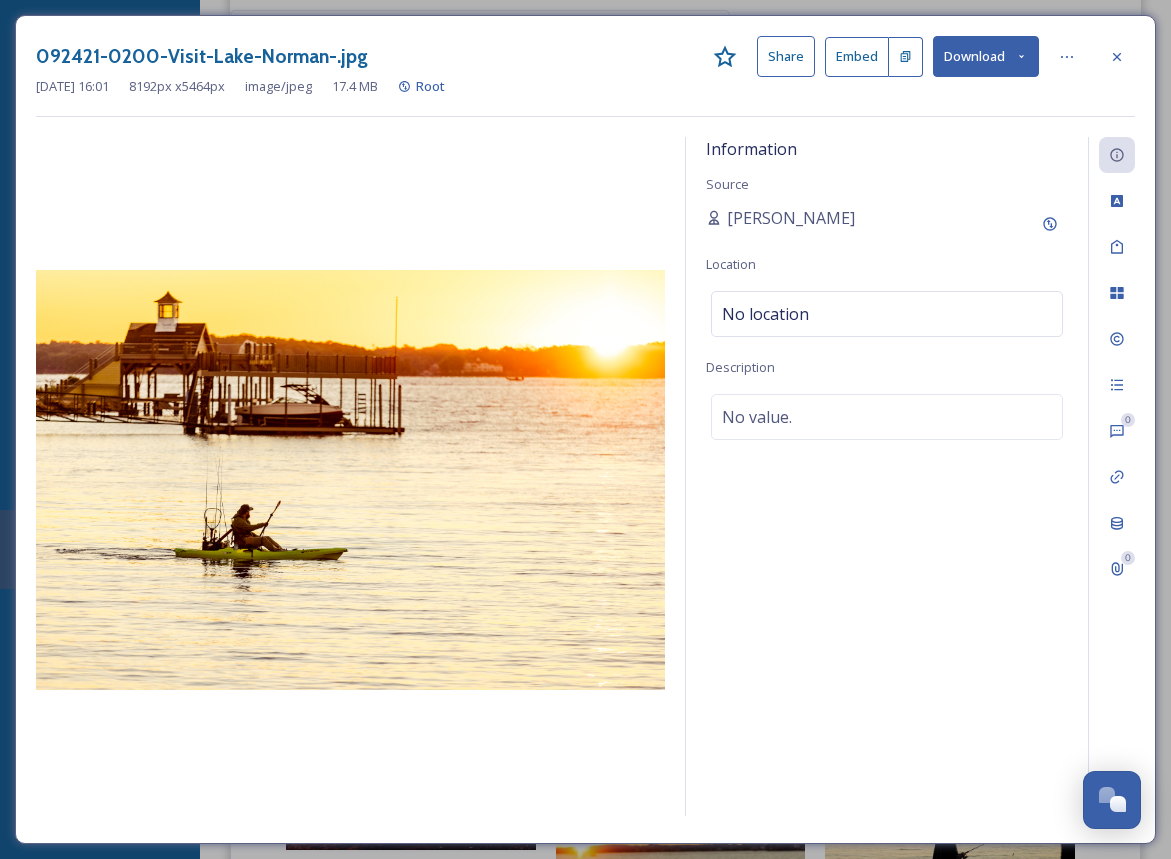 click on "Download" at bounding box center [986, 56] 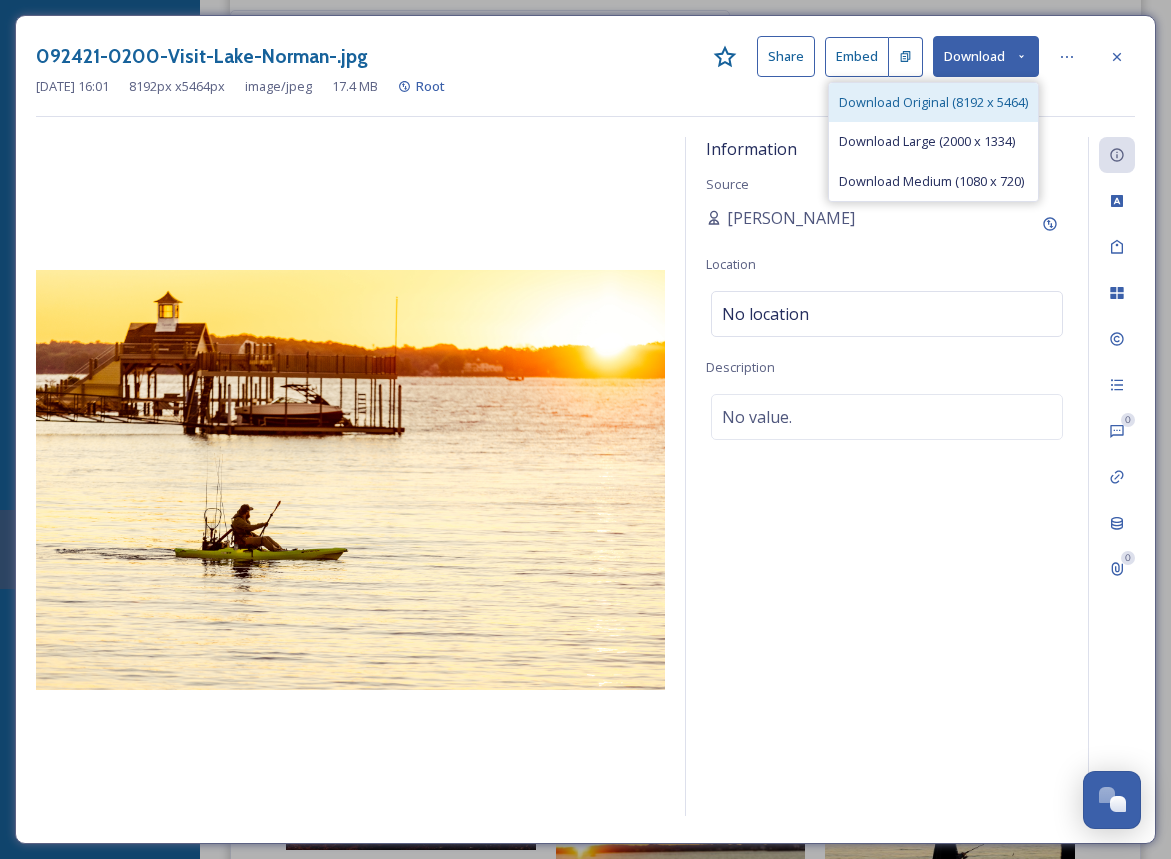 click on "Download Original (8192 x 5464)" at bounding box center (933, 102) 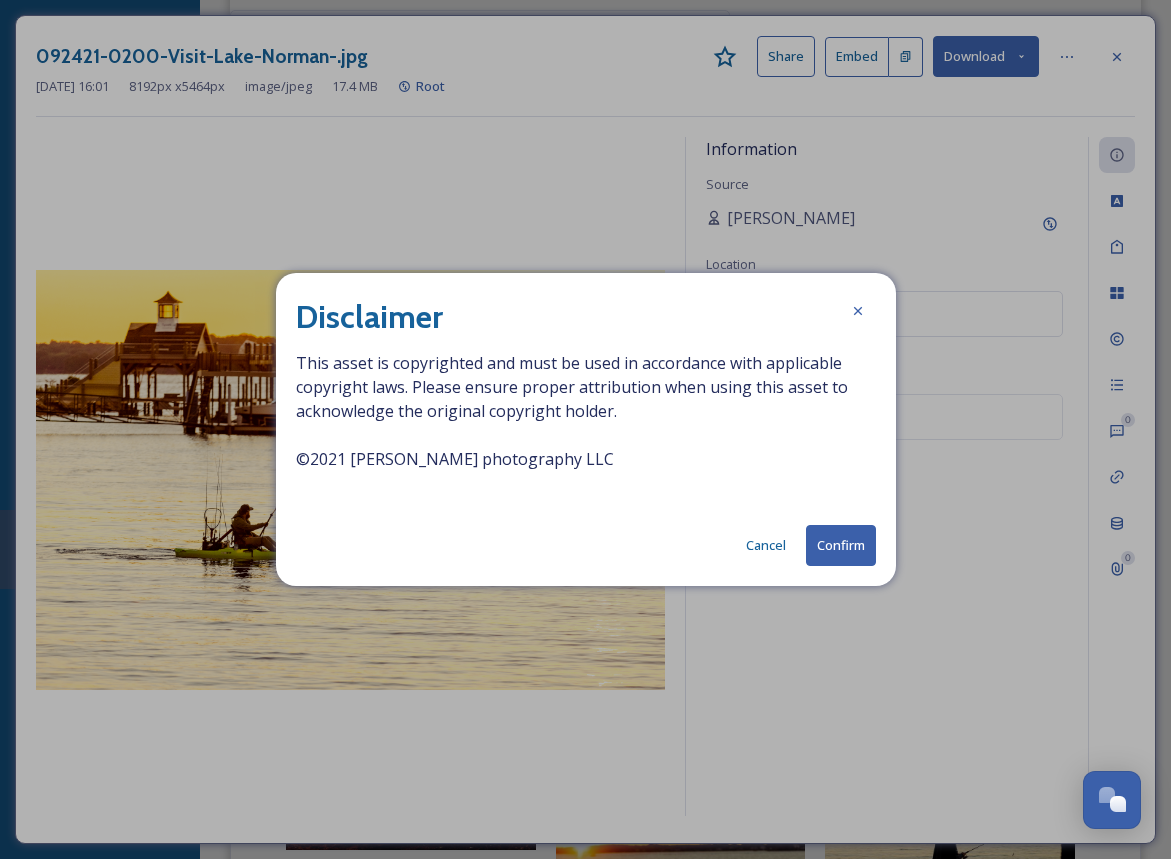 click on "Confirm" at bounding box center (841, 545) 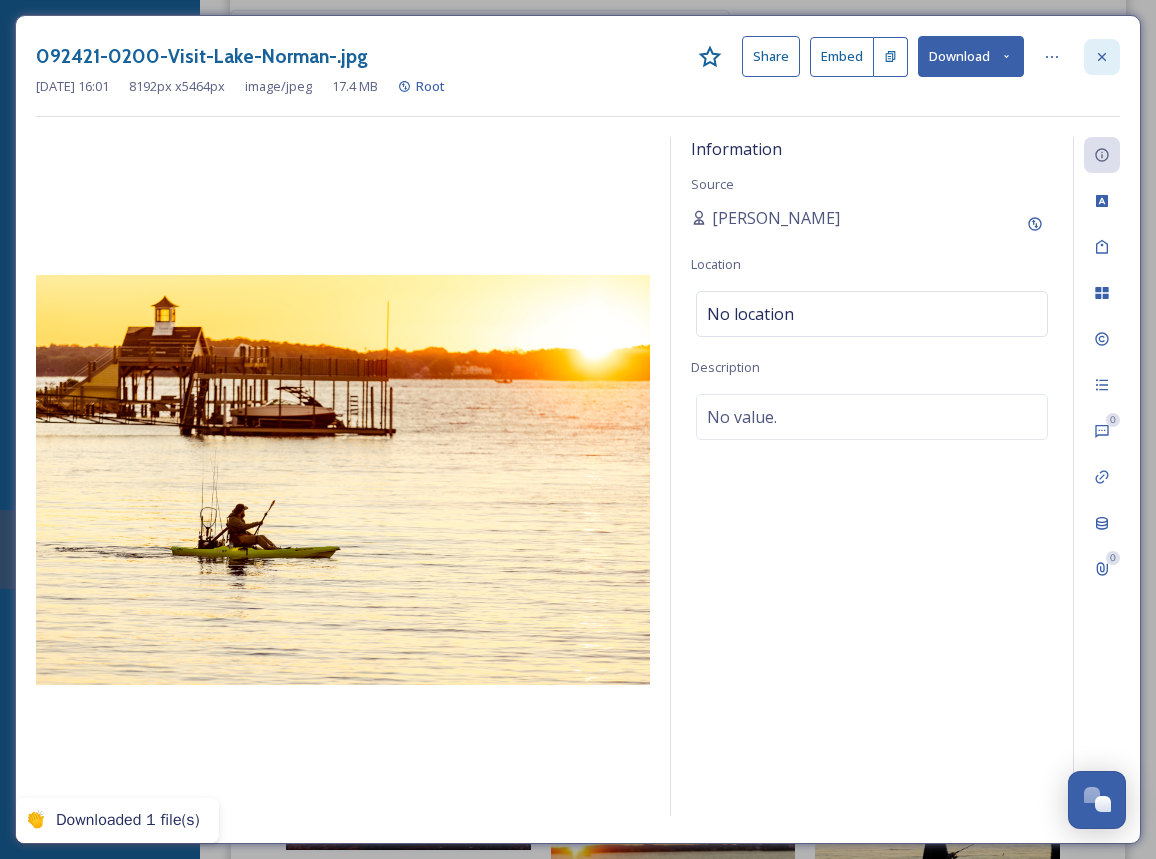 click 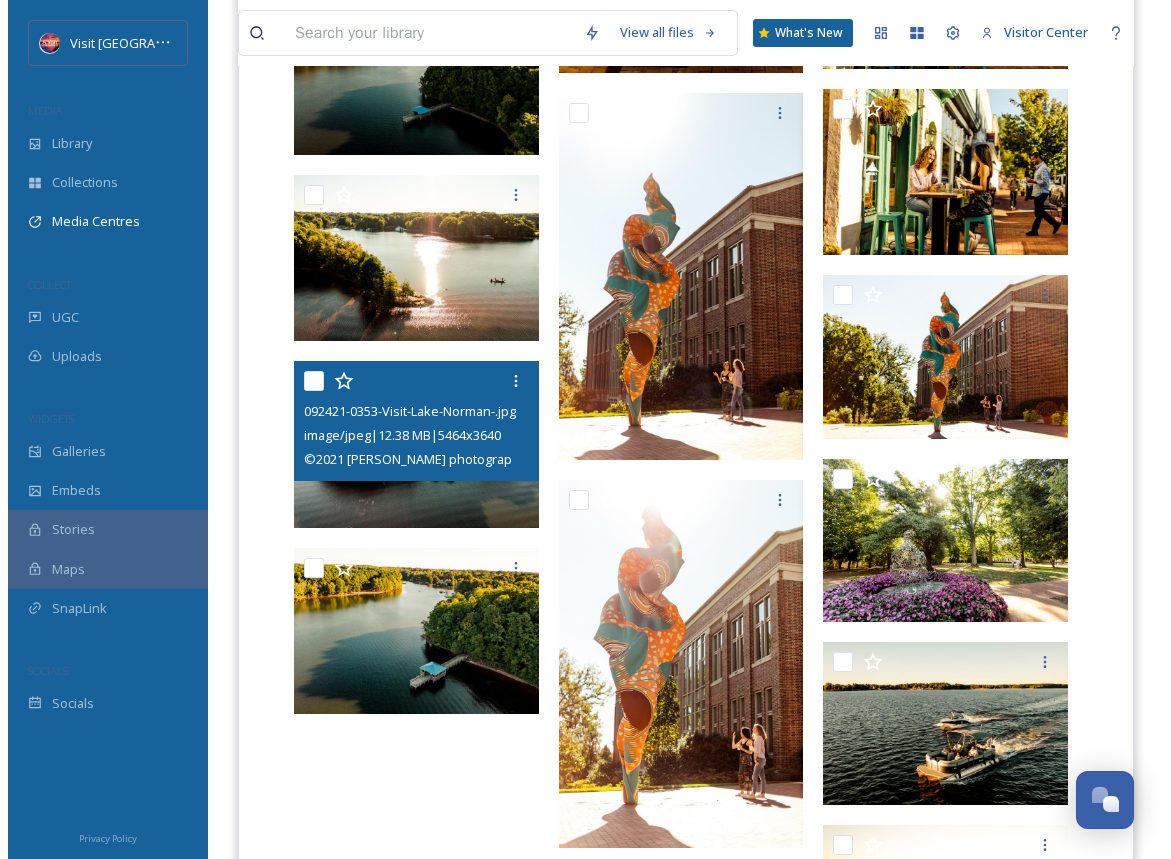 scroll, scrollTop: 15355, scrollLeft: 0, axis: vertical 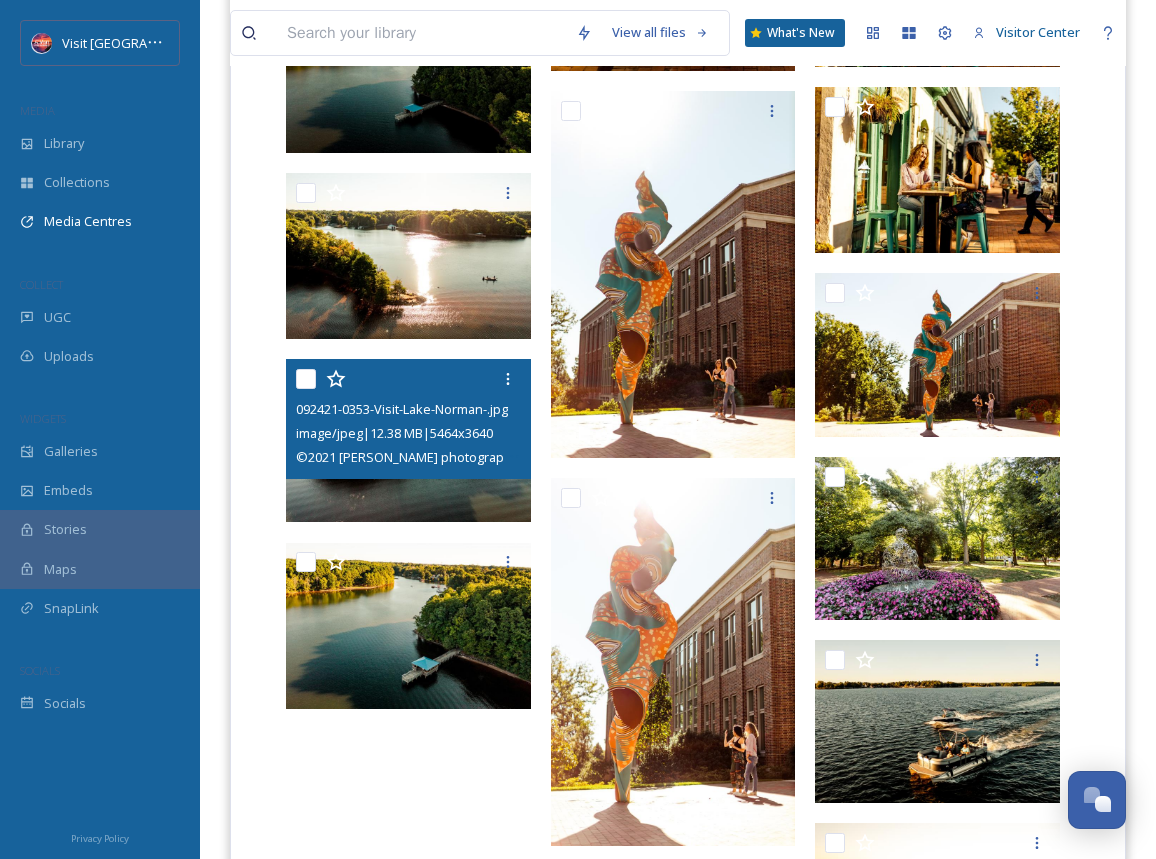 click at bounding box center [408, 440] 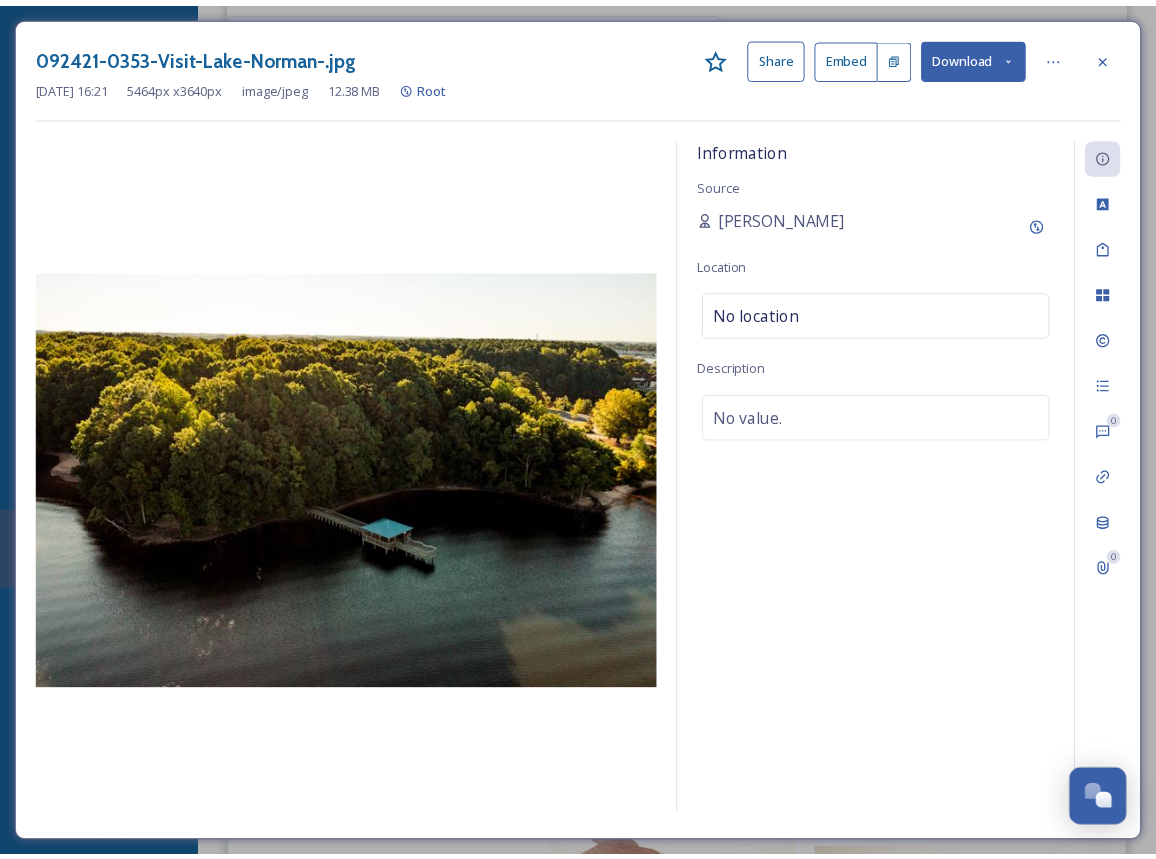 scroll, scrollTop: 15366, scrollLeft: 0, axis: vertical 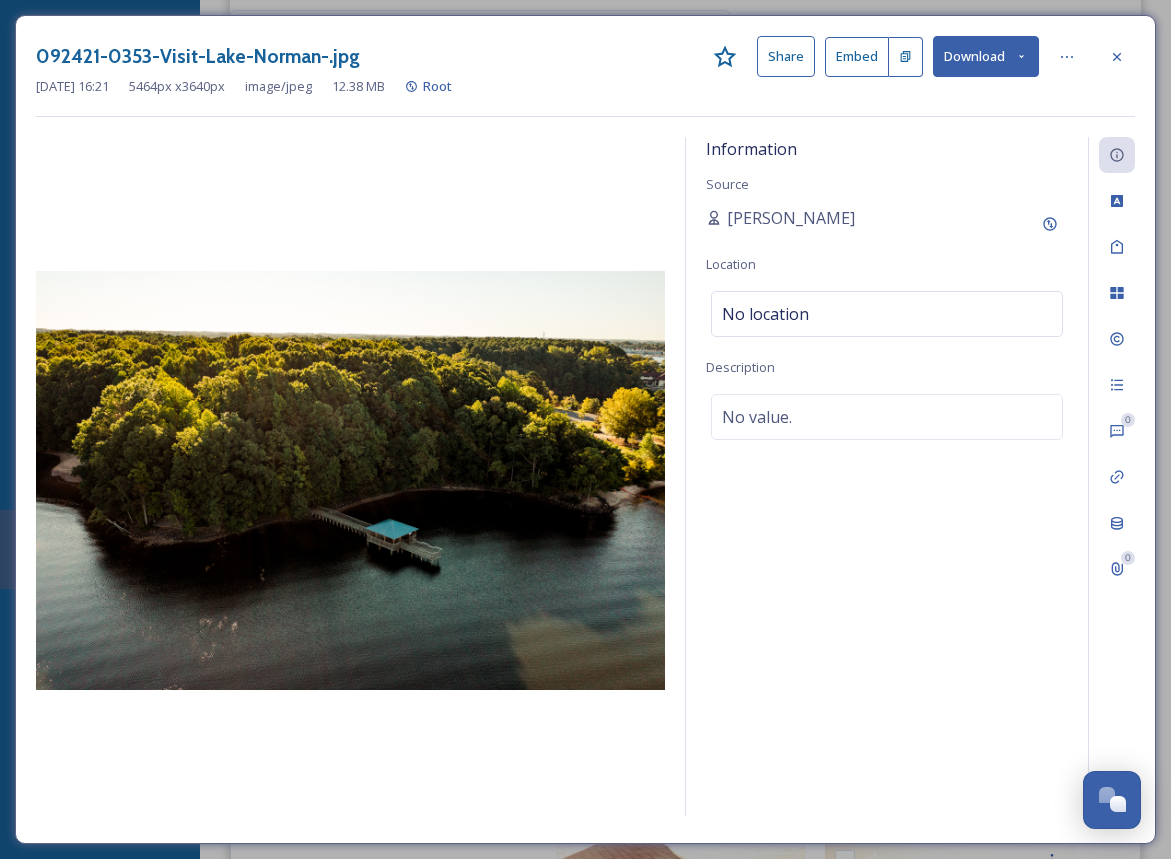 click on "Download" at bounding box center (986, 56) 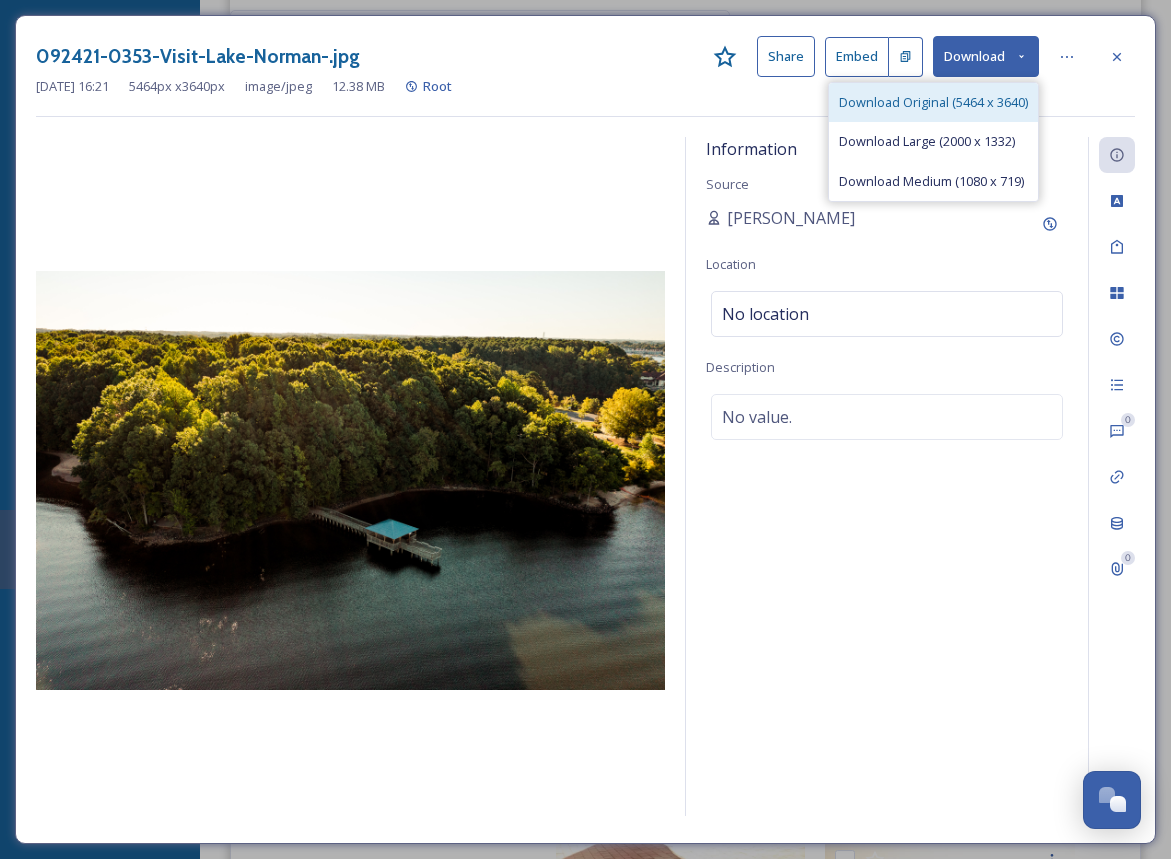 click on "Download Original (5464 x 3640)" at bounding box center (933, 102) 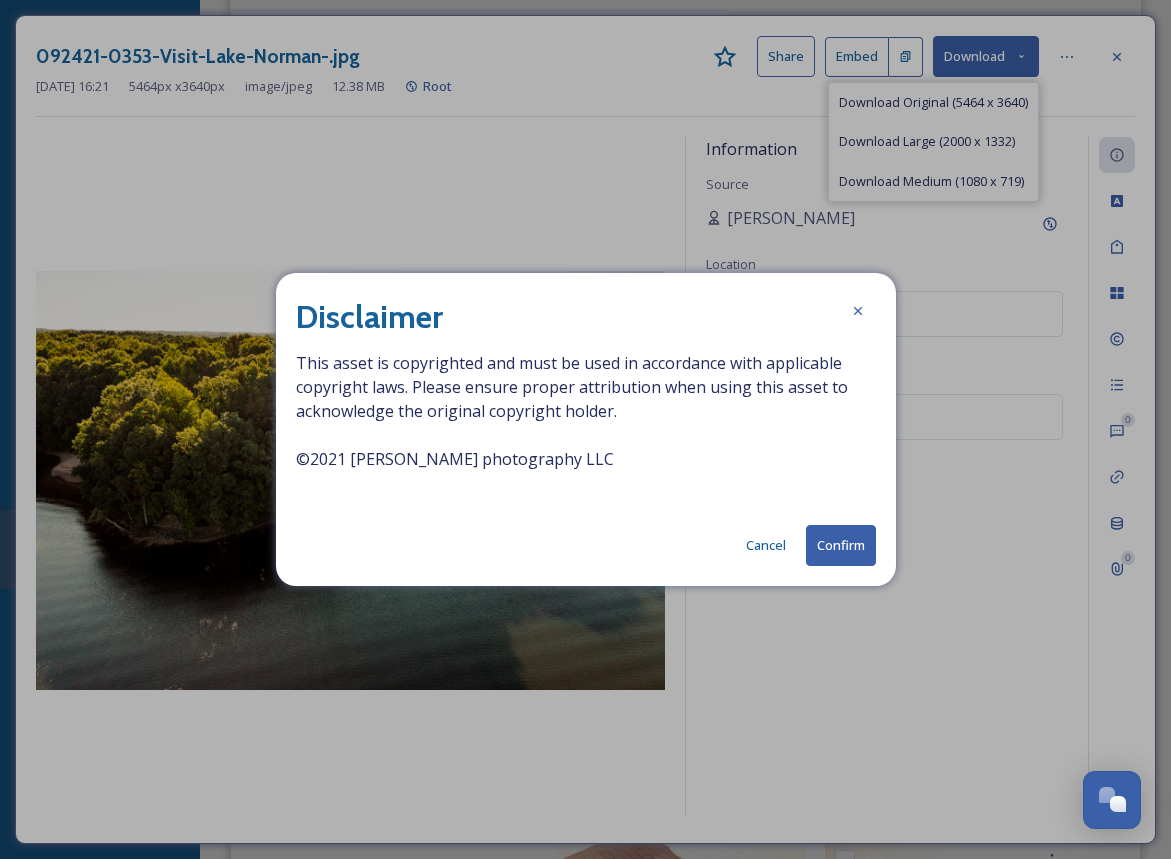 click on "Confirm" at bounding box center [841, 545] 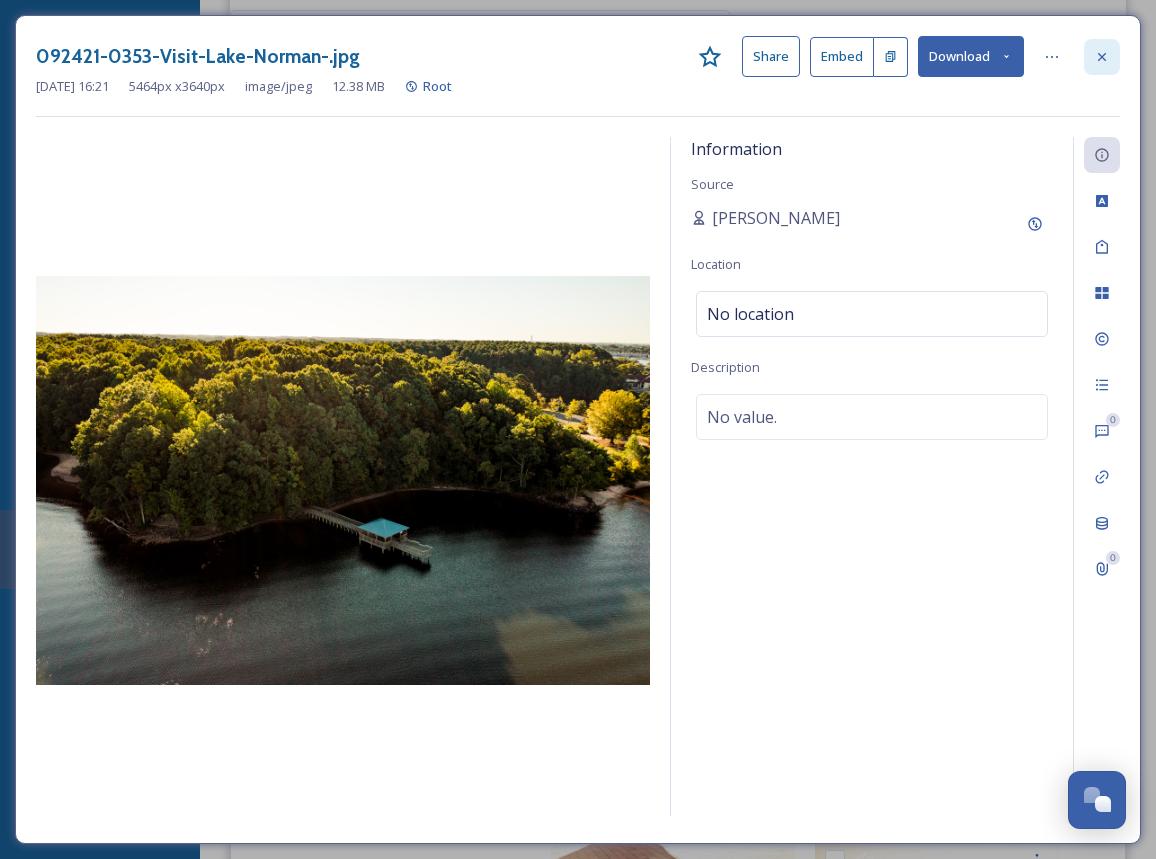 click 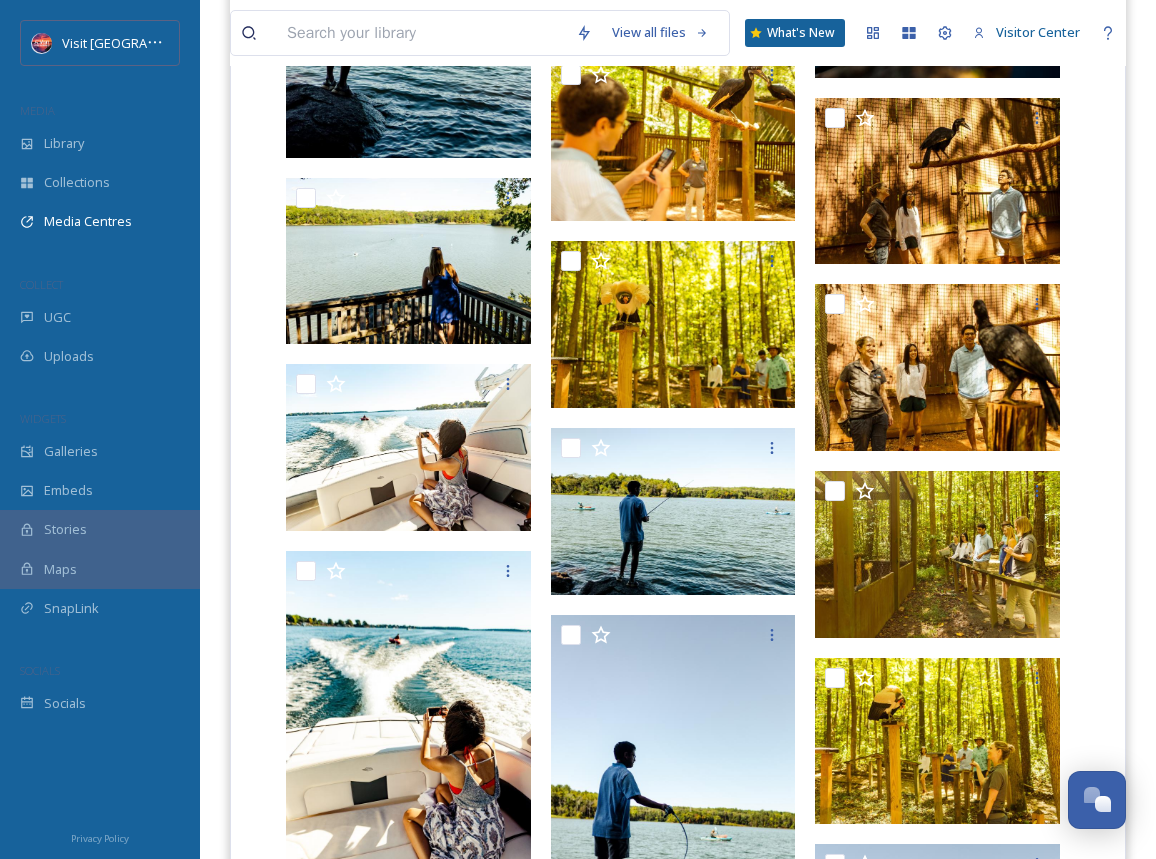 scroll, scrollTop: 13145, scrollLeft: 0, axis: vertical 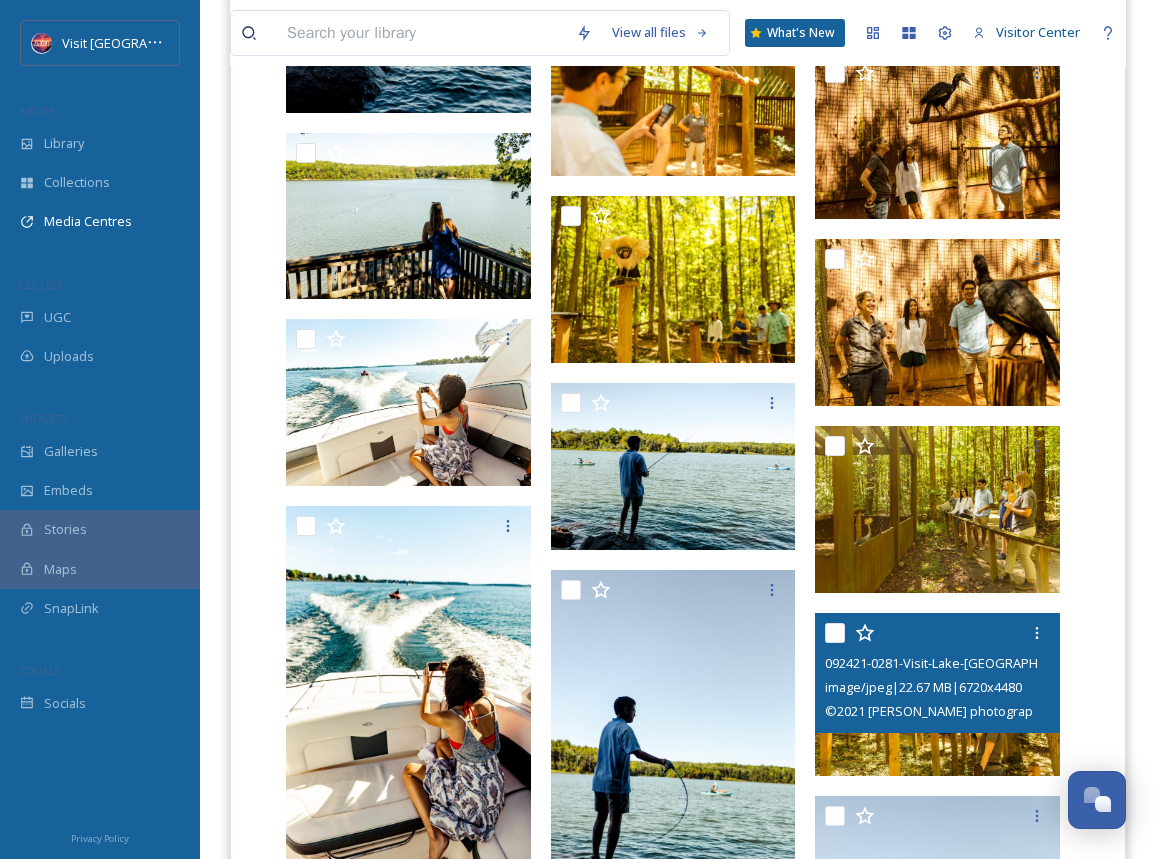click on "092421-0281-Visit-Lake-[GEOGRAPHIC_DATA]-.jpg" at bounding box center [940, 663] 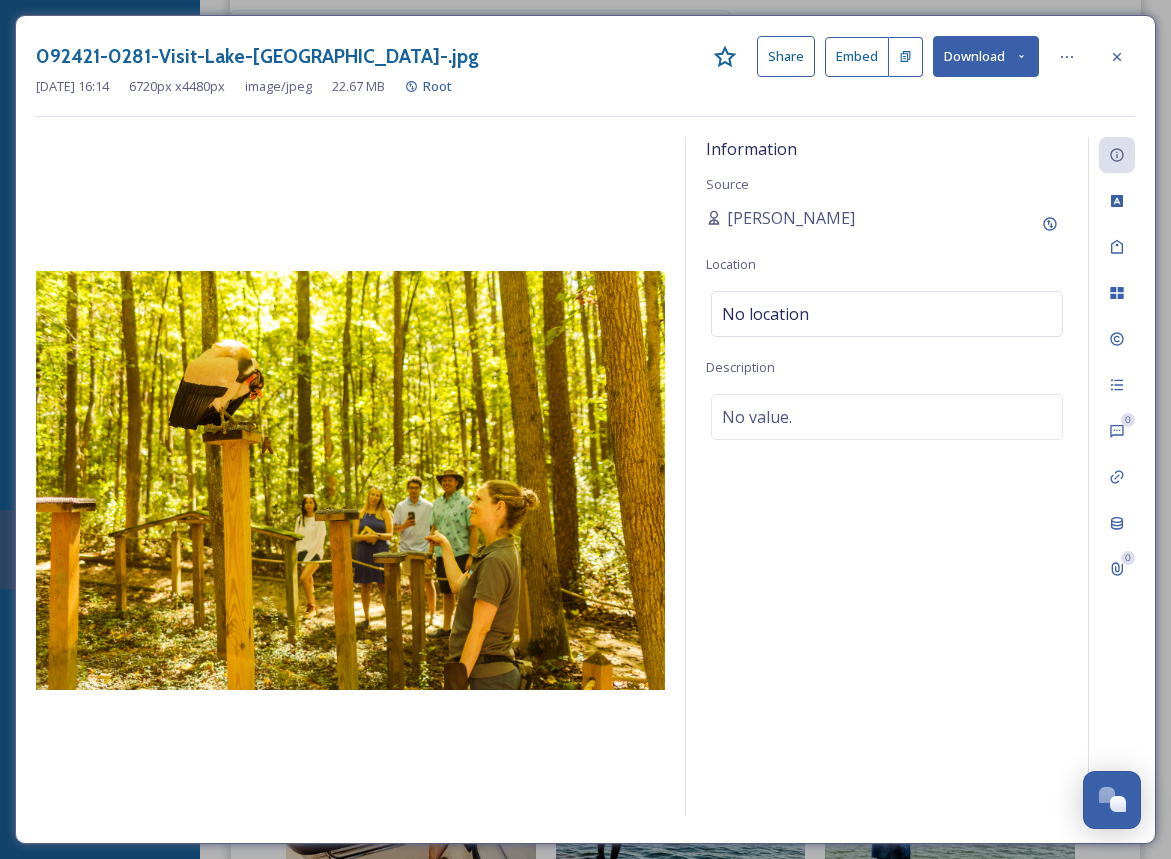 click on "Download" at bounding box center (986, 56) 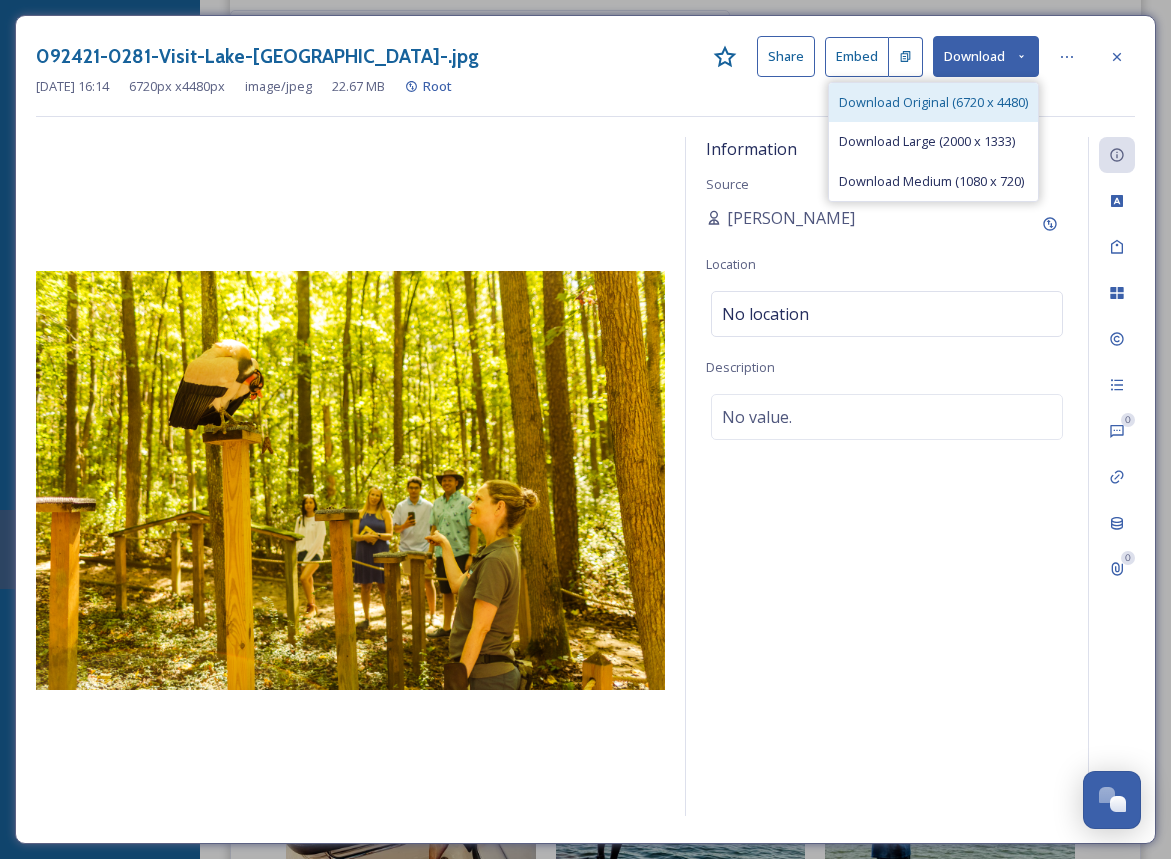 click on "Download Original (6720 x 4480)" at bounding box center (933, 102) 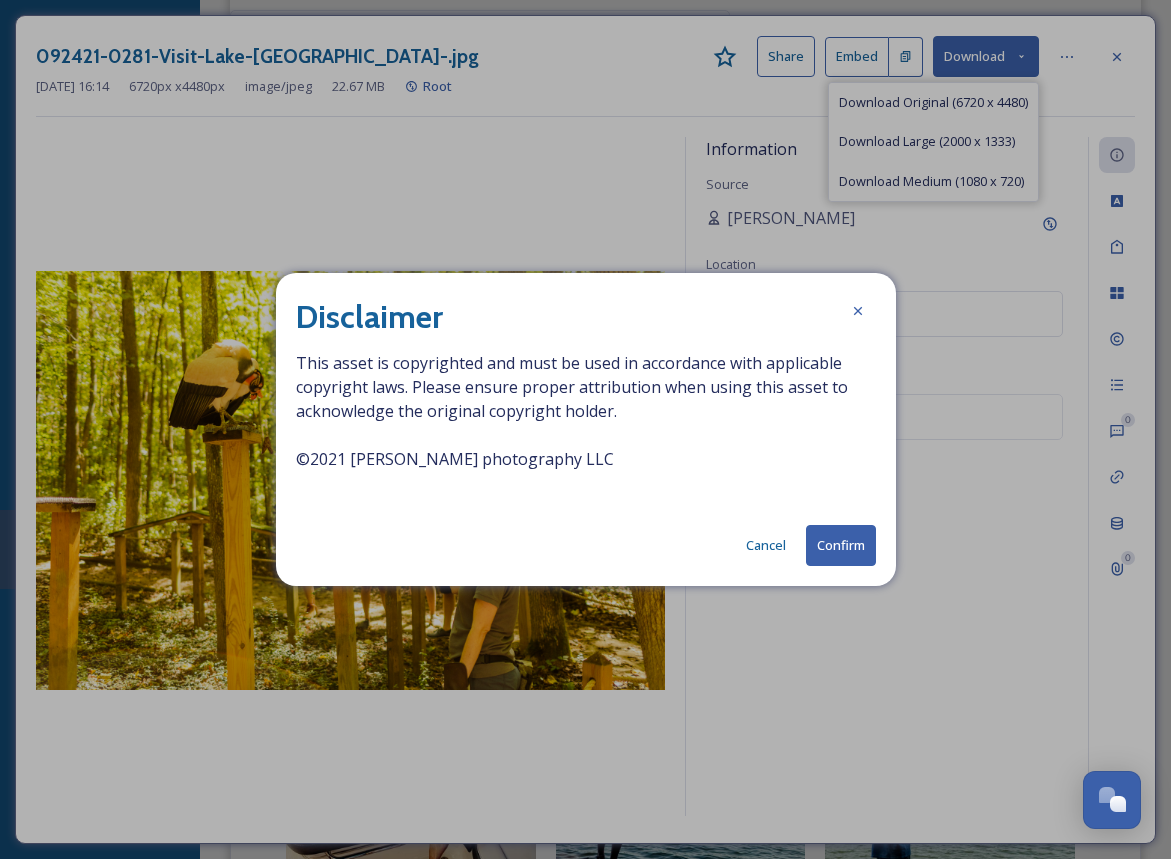 click on "Confirm" at bounding box center (841, 545) 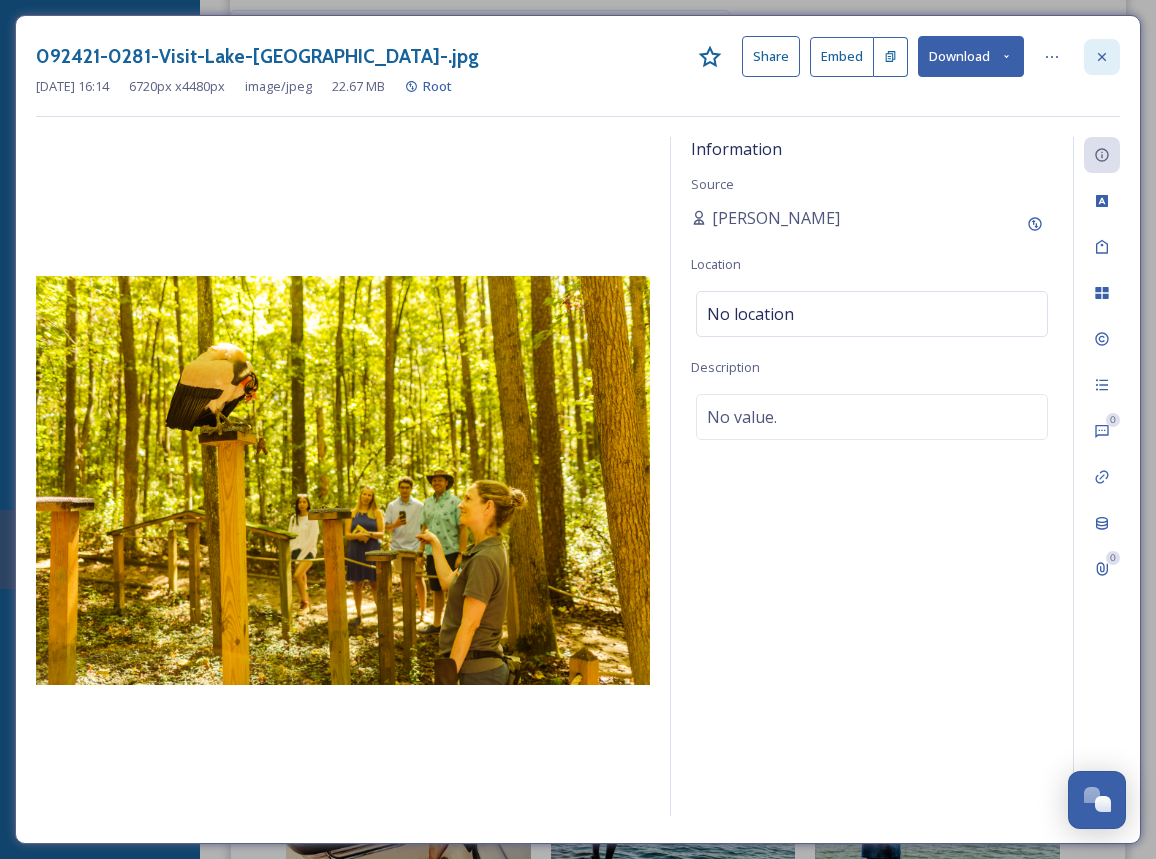 click 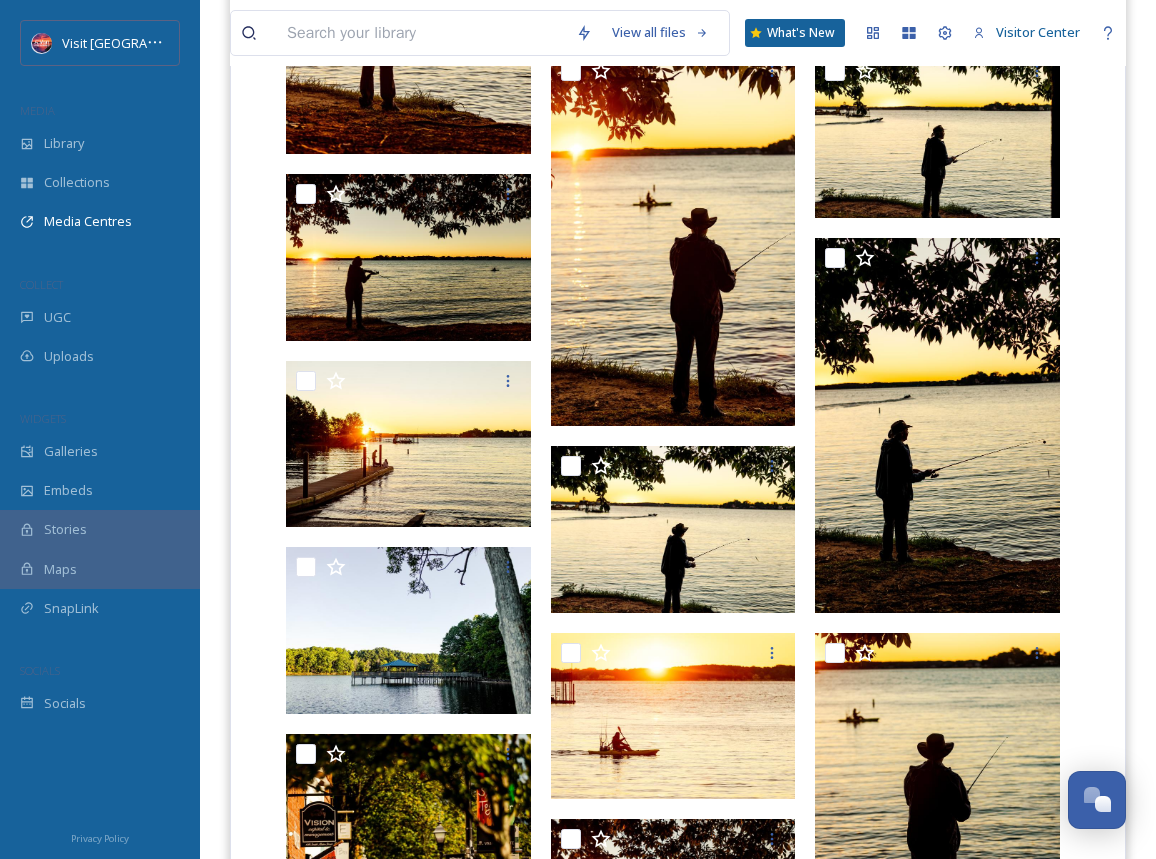 scroll, scrollTop: 9484, scrollLeft: 0, axis: vertical 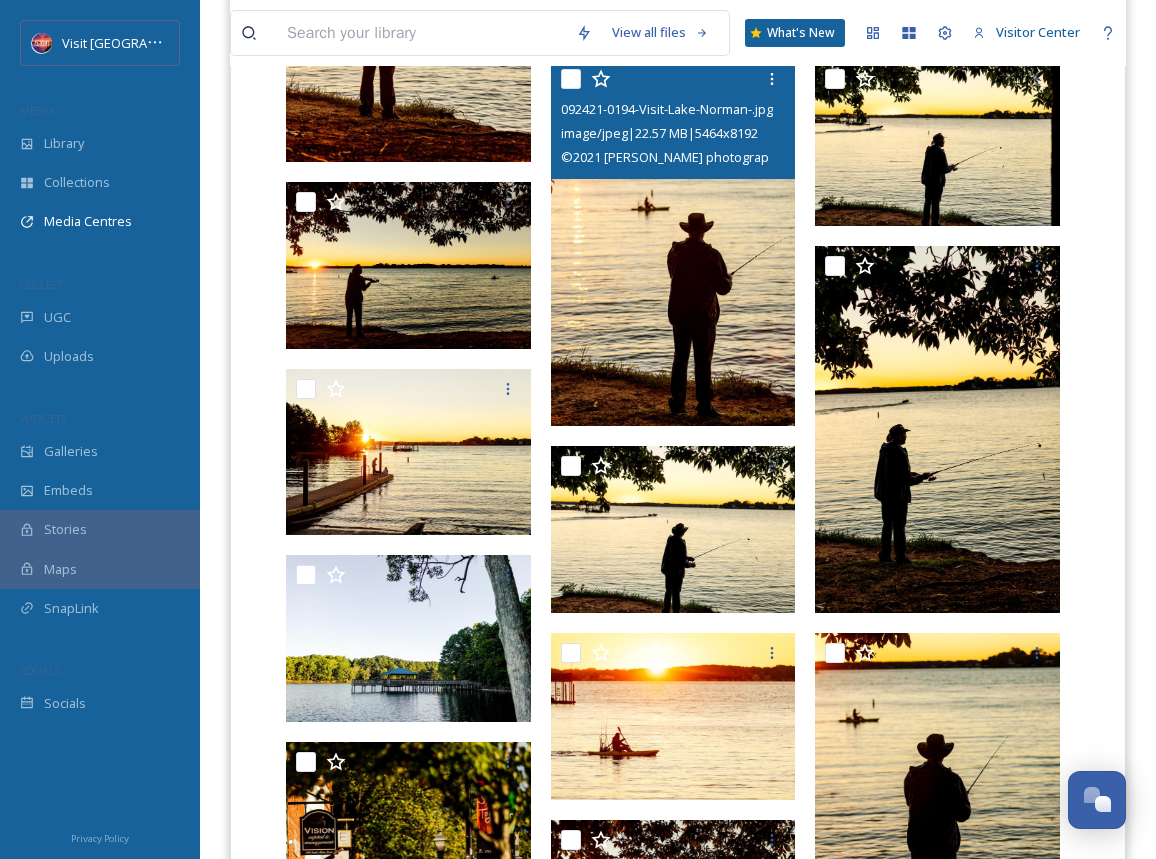 click at bounding box center [673, 242] 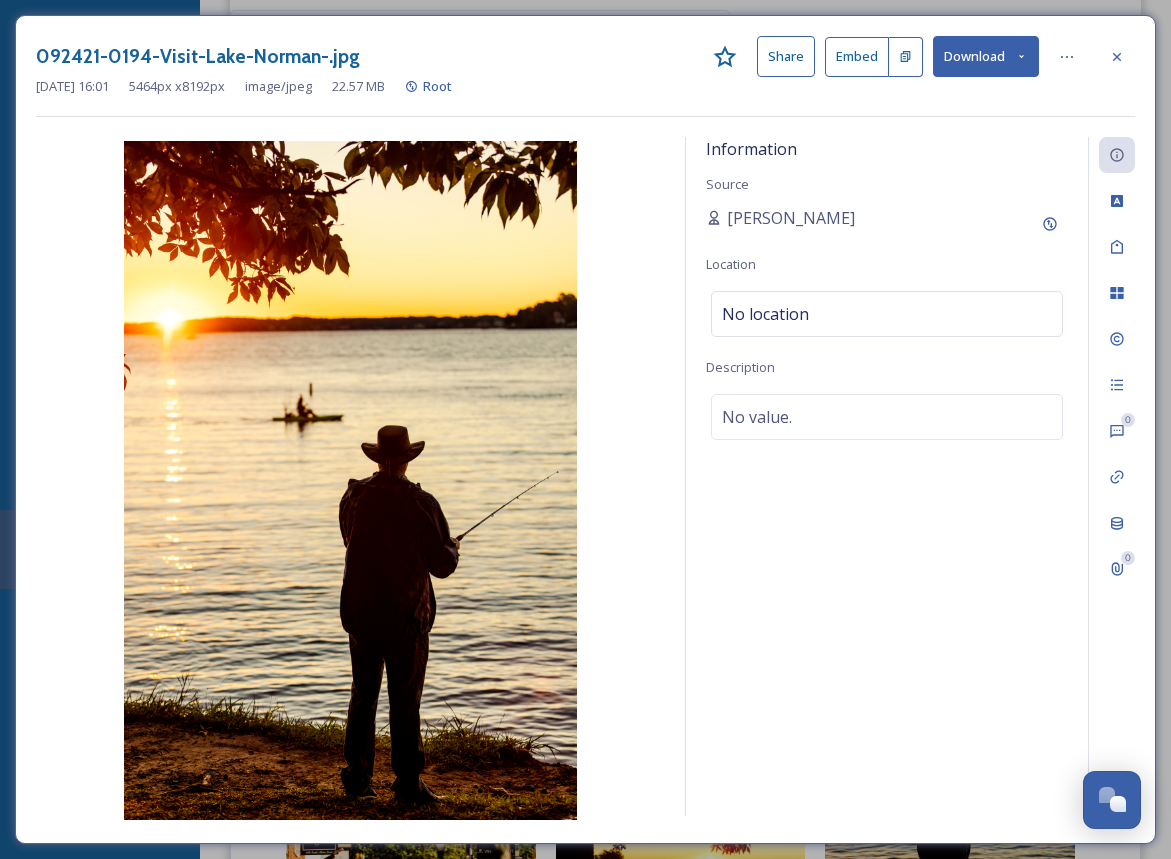 click on "Download" at bounding box center [986, 56] 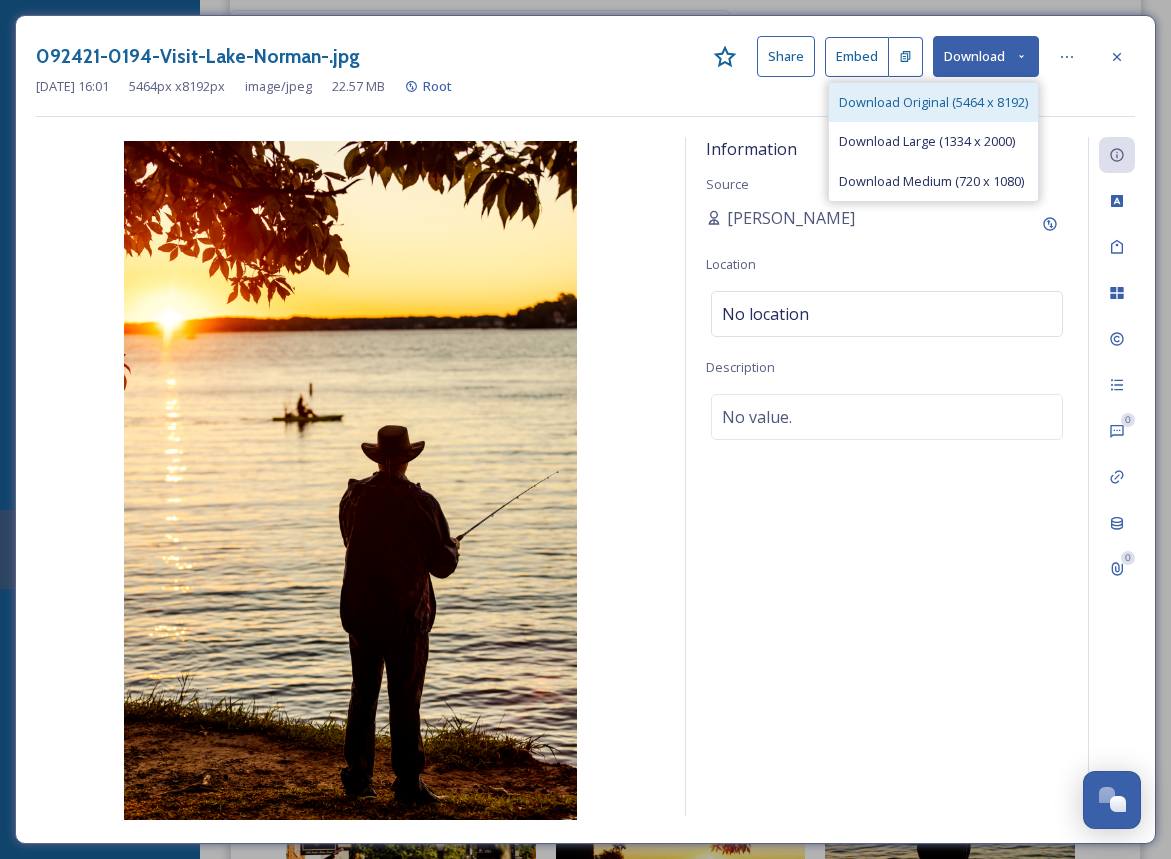 click on "Download Original (5464 x 8192)" at bounding box center [933, 102] 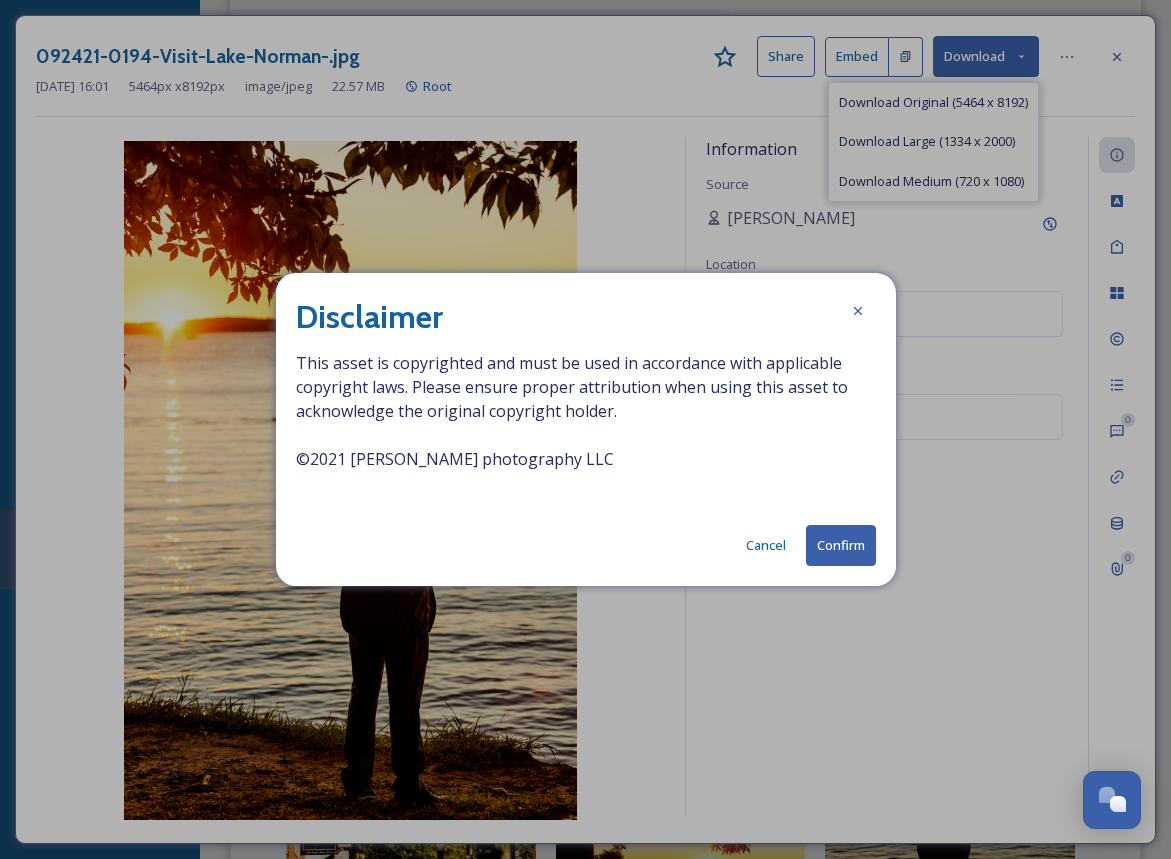 click on "Cancel" at bounding box center (766, 545) 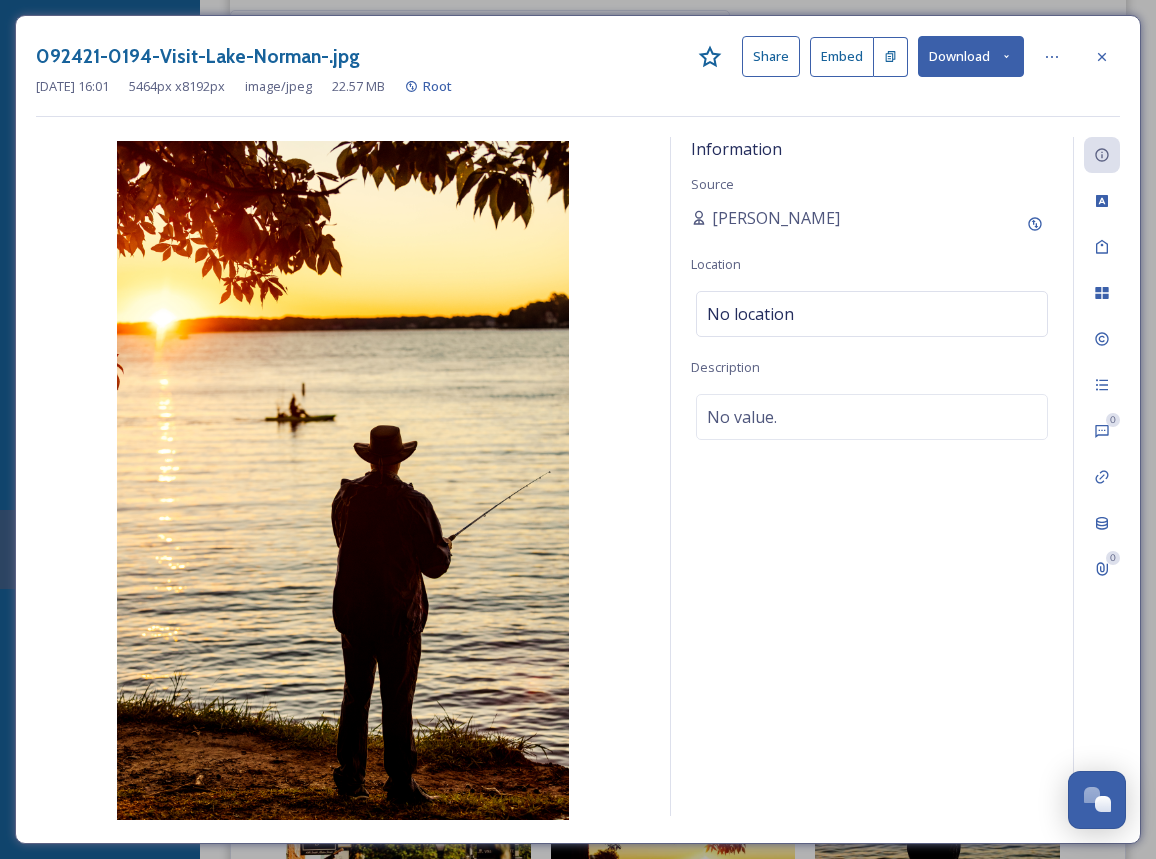 click on "Download" at bounding box center [971, 56] 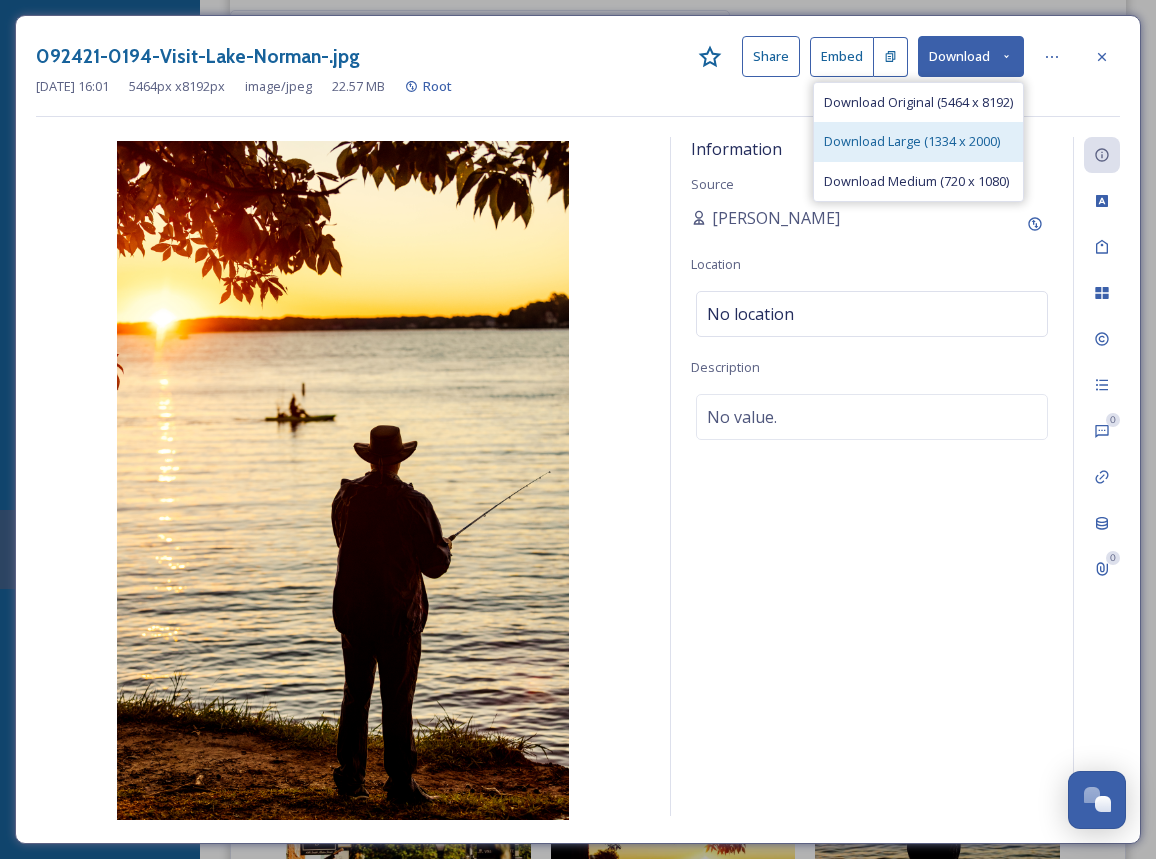 click on "Download Large (1334 x 2000)" at bounding box center (912, 141) 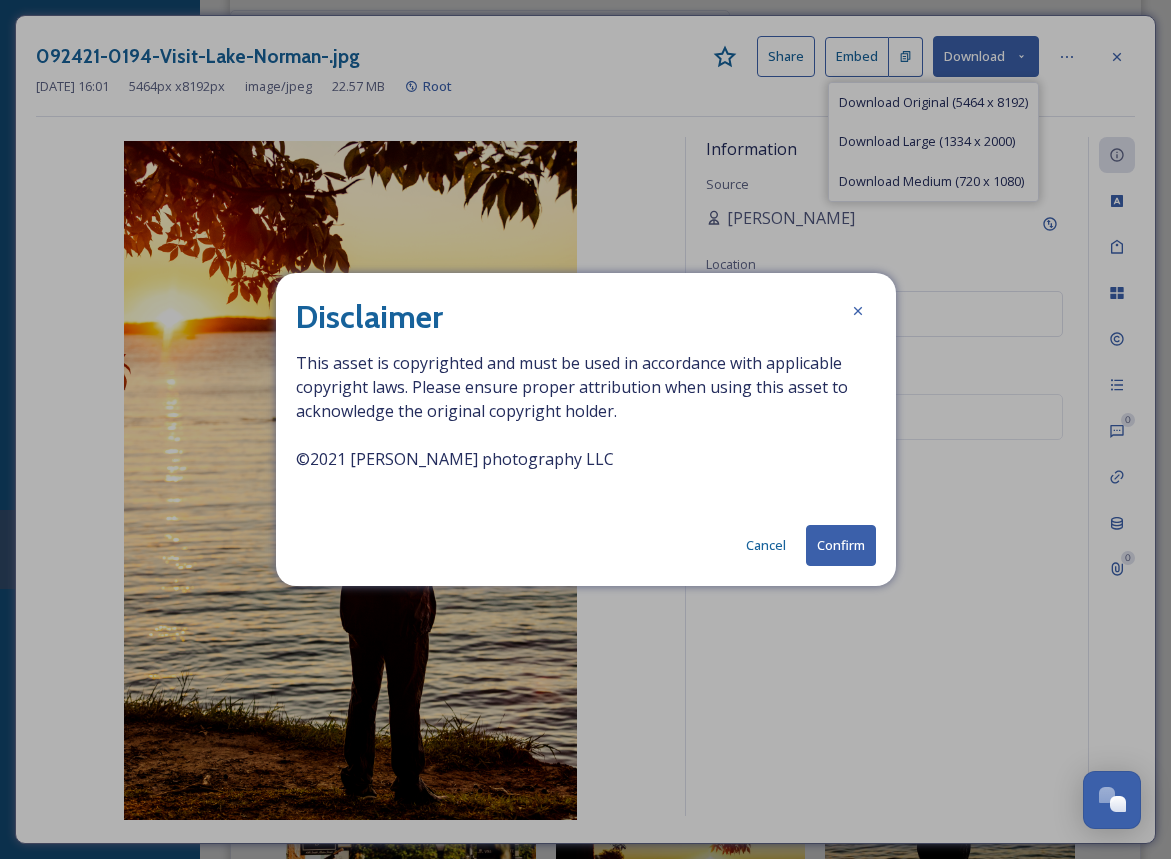 click on "Confirm" at bounding box center (841, 545) 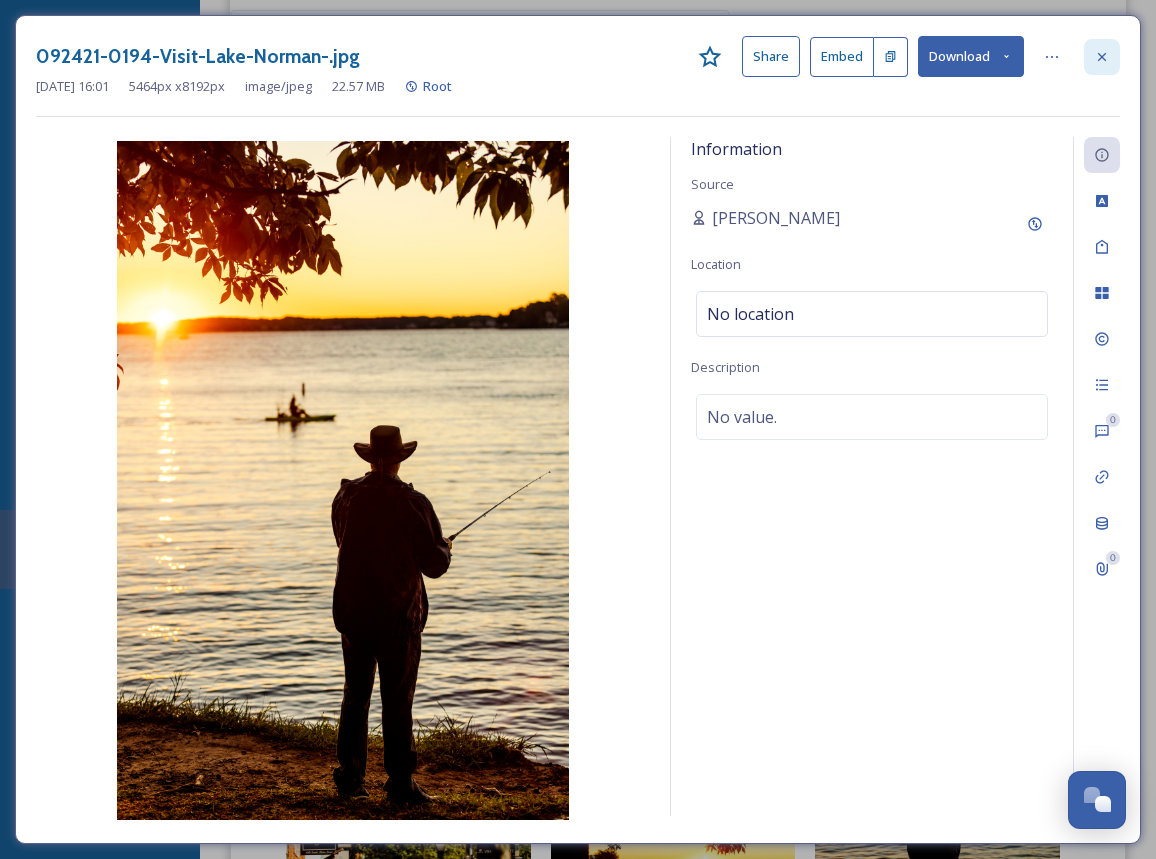 click 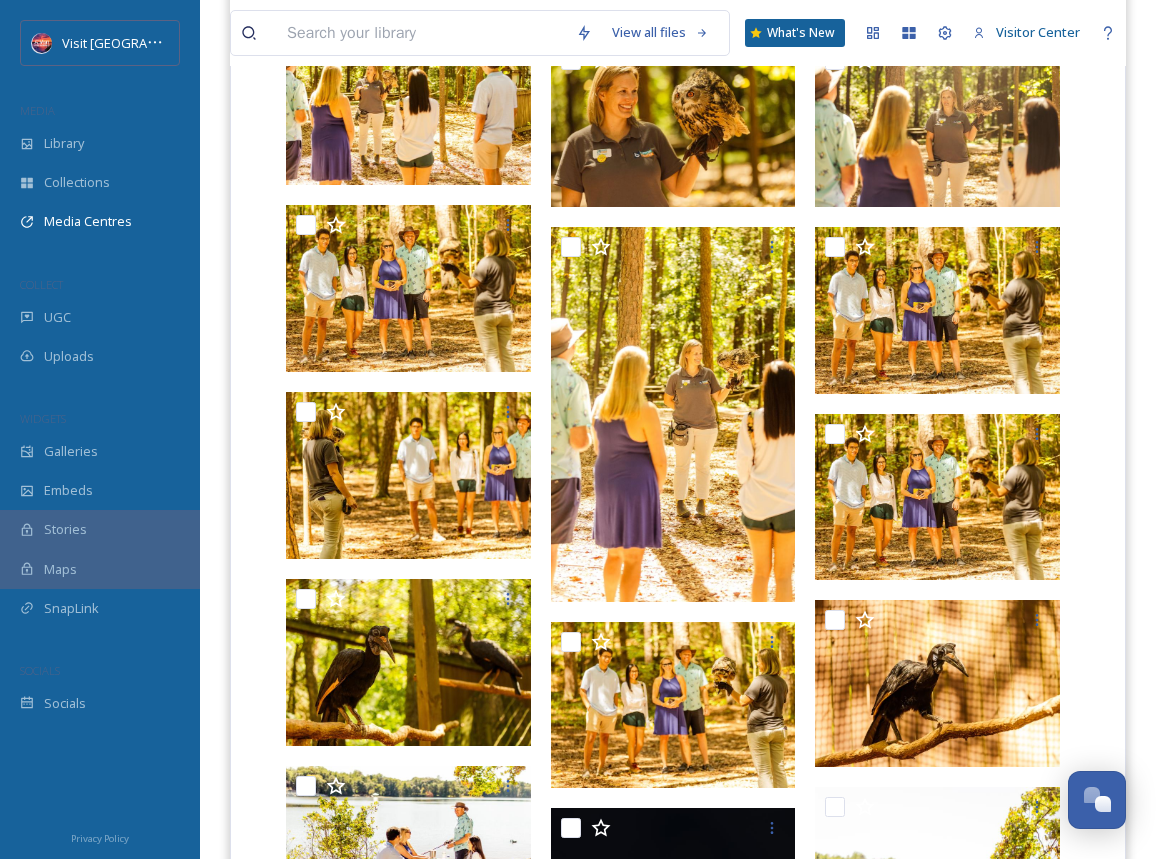 scroll, scrollTop: 2276, scrollLeft: 0, axis: vertical 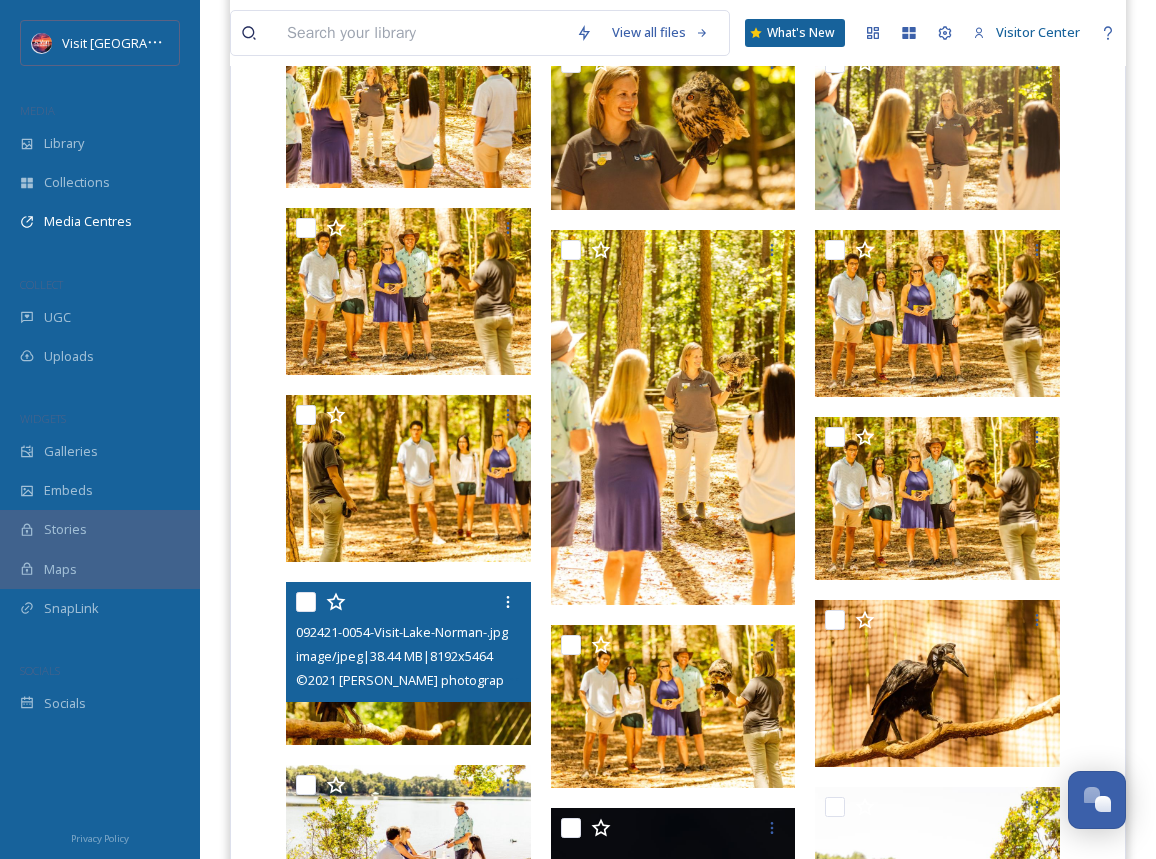 click at bounding box center (408, 663) 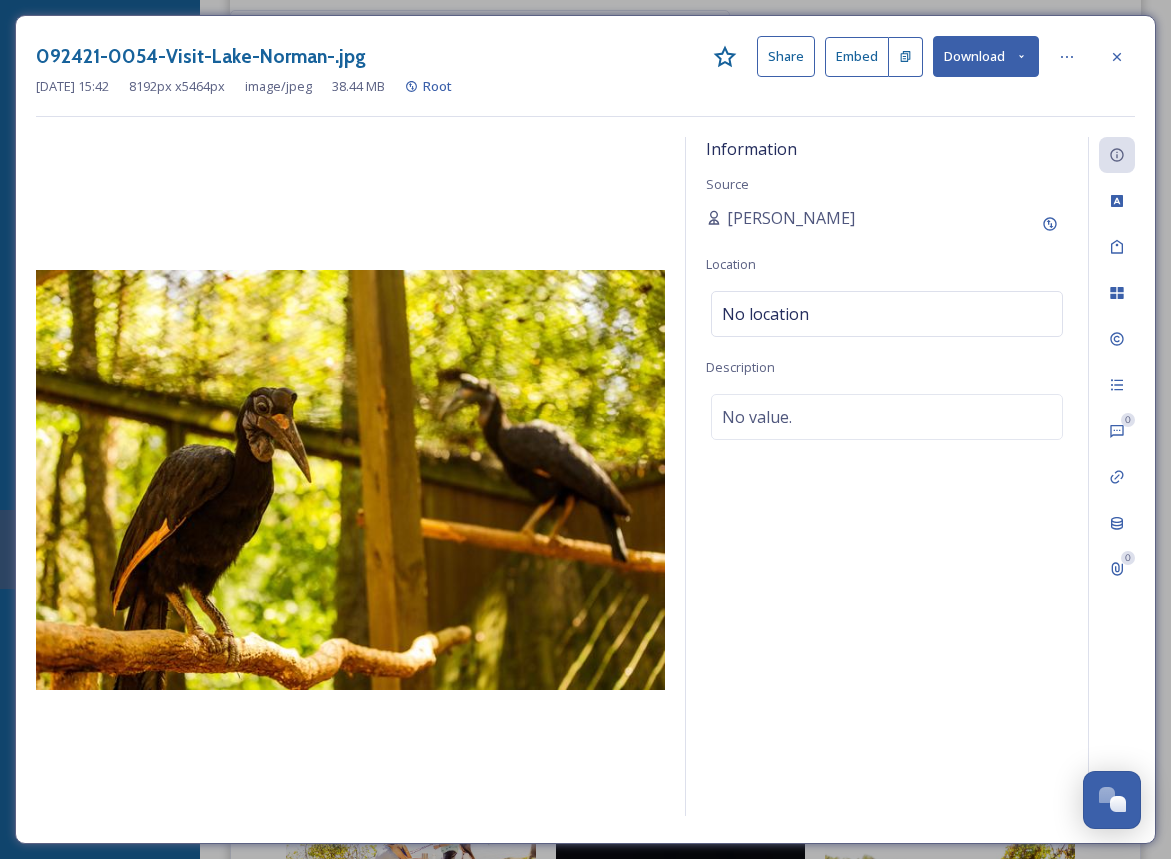 click on "Download" at bounding box center [986, 56] 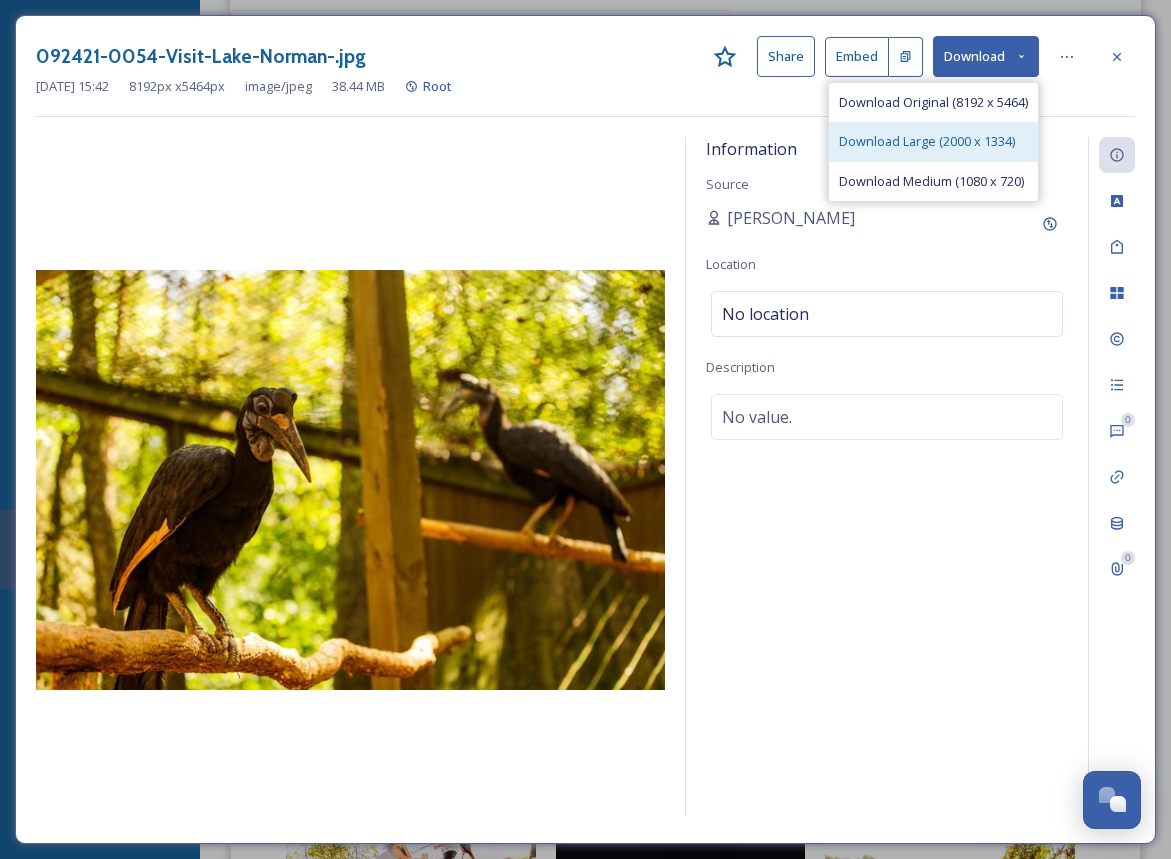 click on "Download Large (2000 x 1334)" at bounding box center (927, 141) 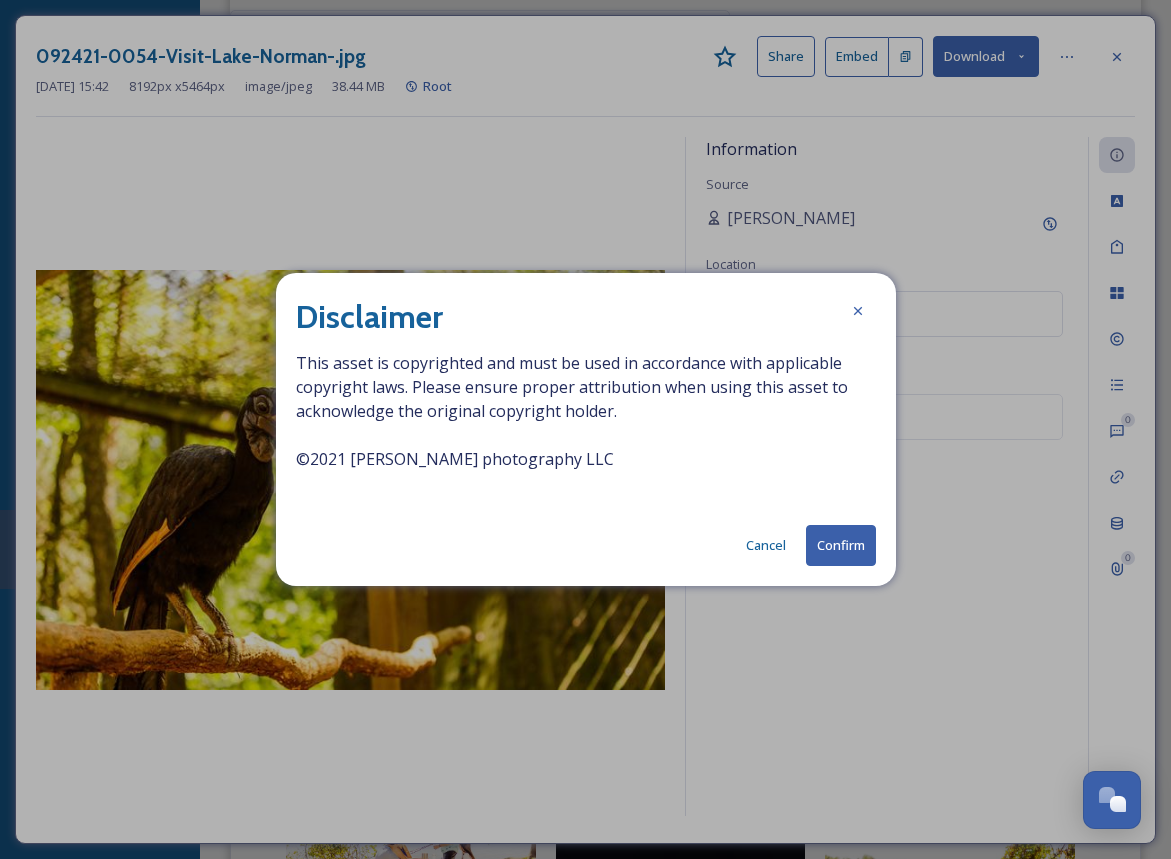 click on "Confirm" at bounding box center (841, 545) 